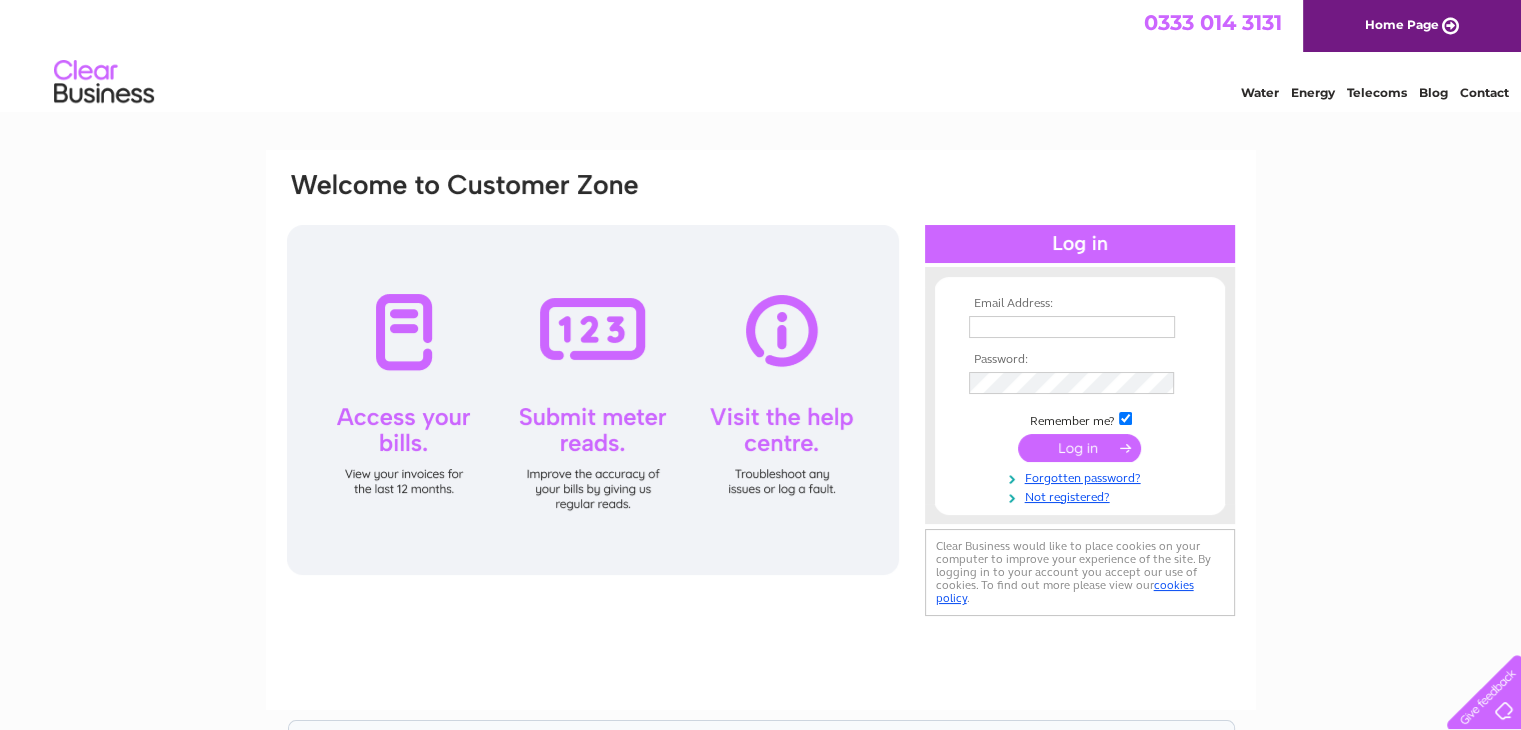scroll, scrollTop: 0, scrollLeft: 0, axis: both 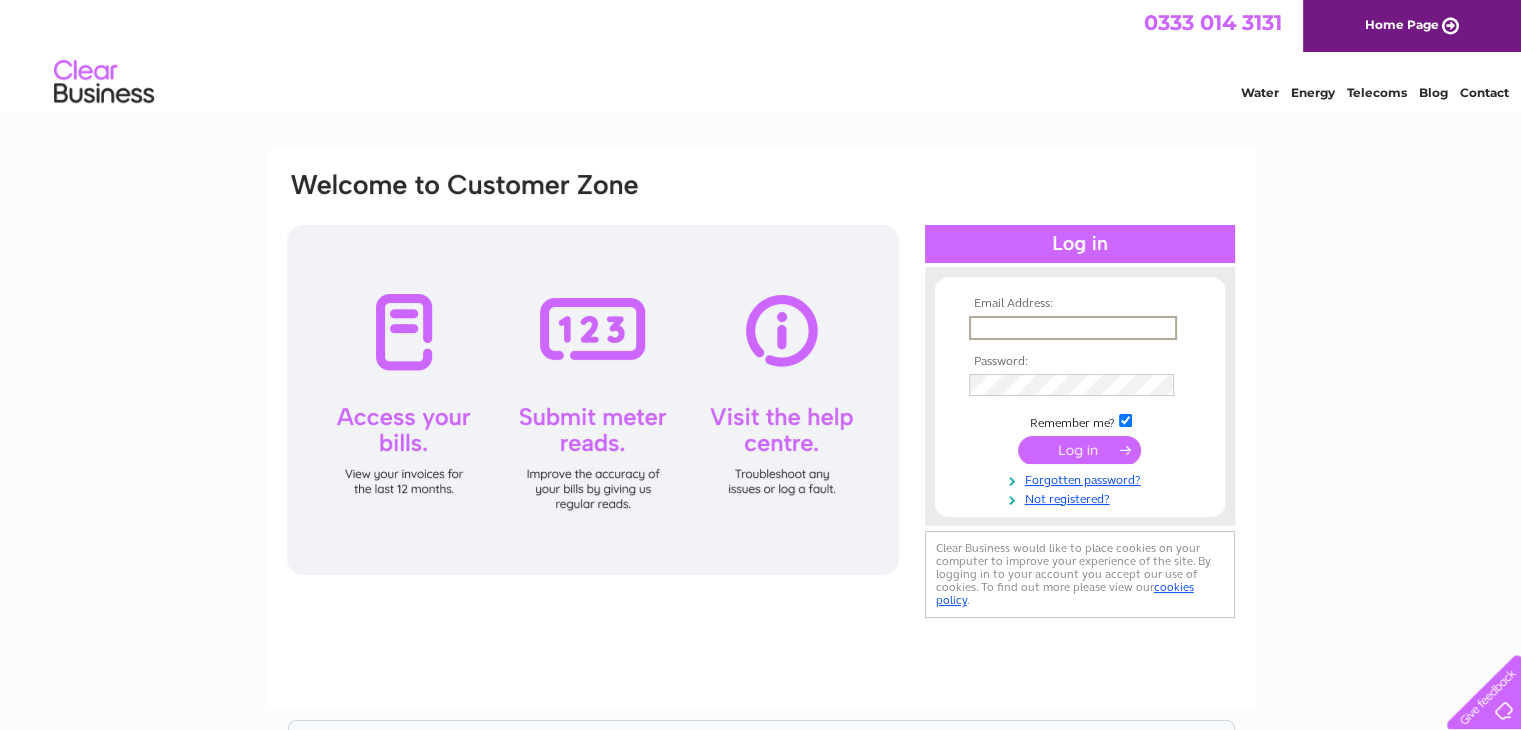 click at bounding box center (1073, 328) 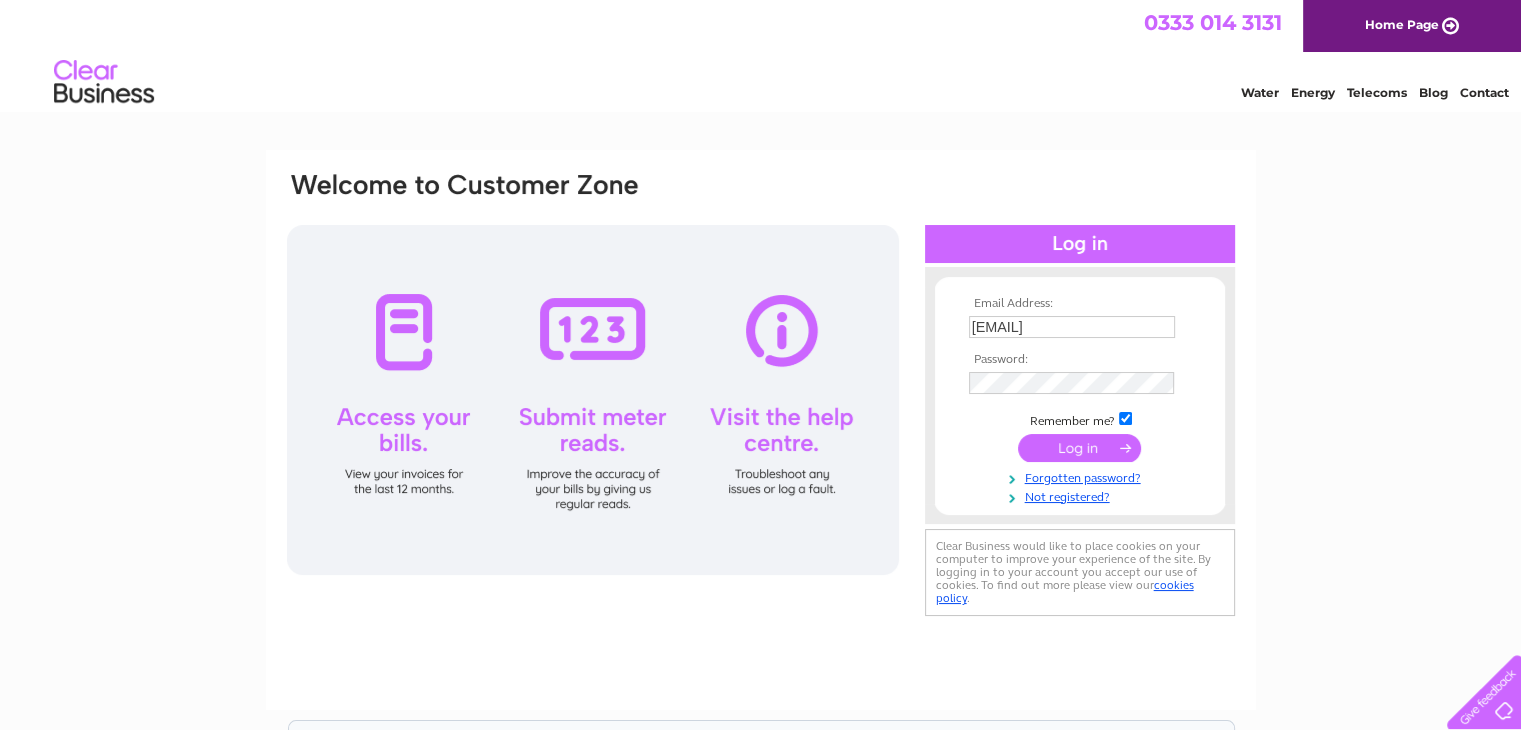 click at bounding box center [1079, 448] 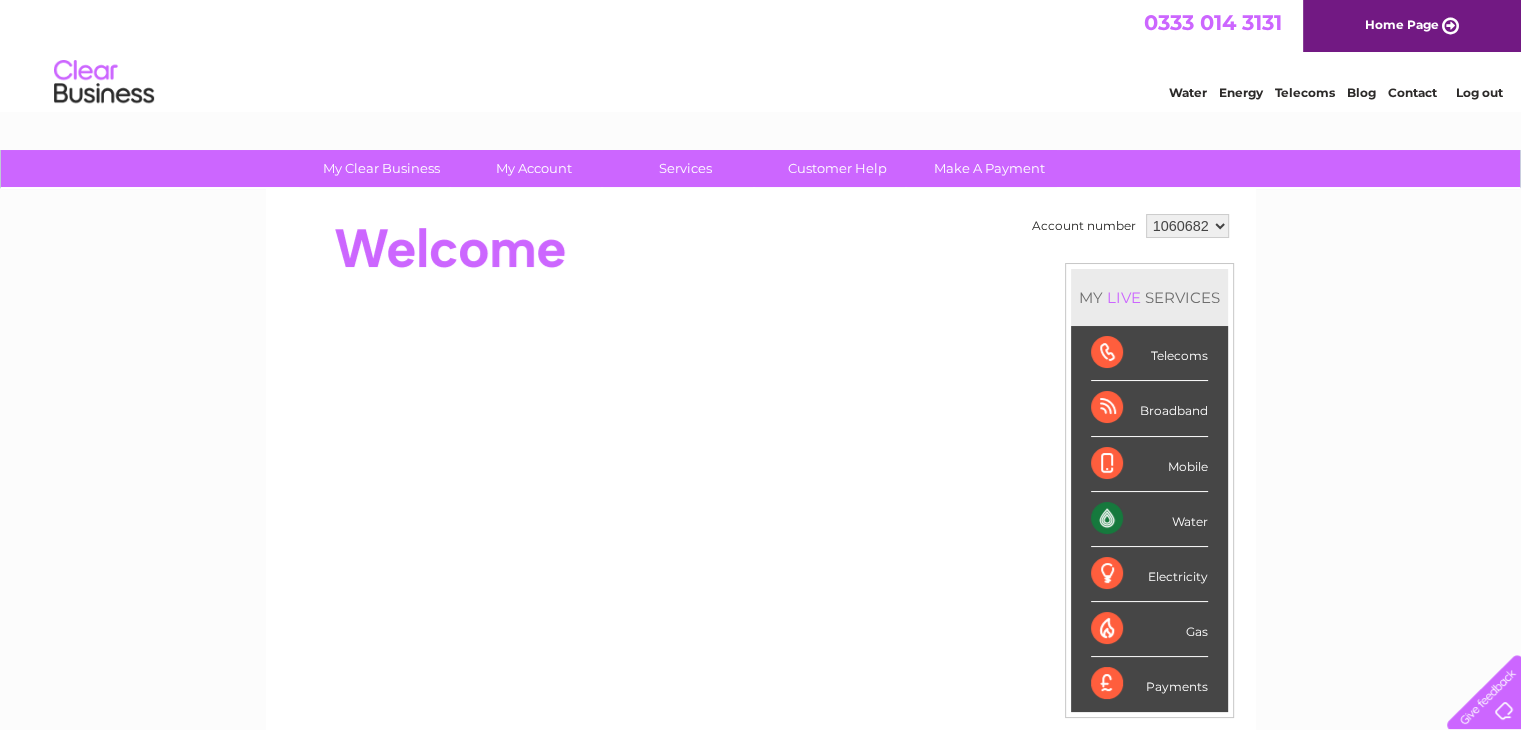 scroll, scrollTop: 0, scrollLeft: 0, axis: both 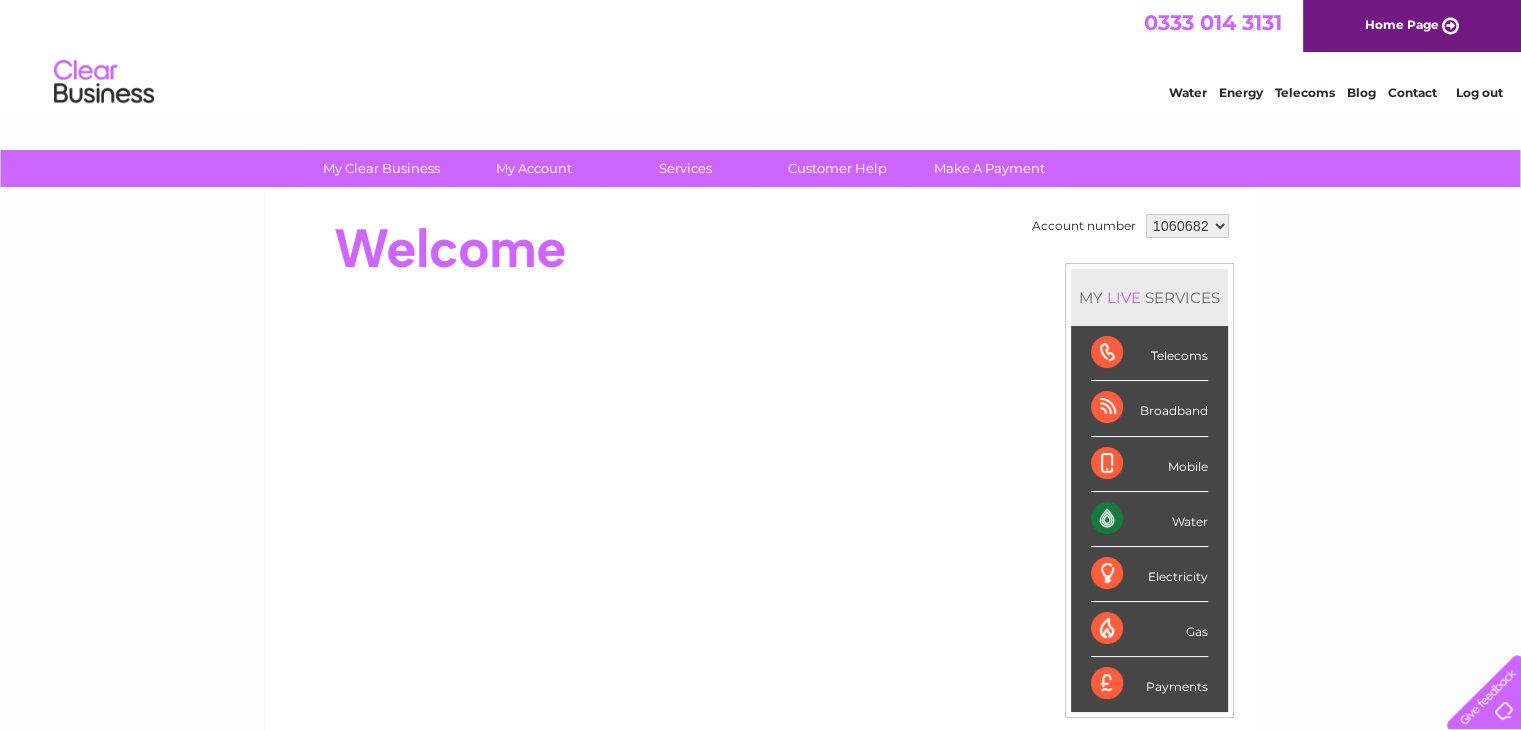 click on "Water" at bounding box center [1149, 519] 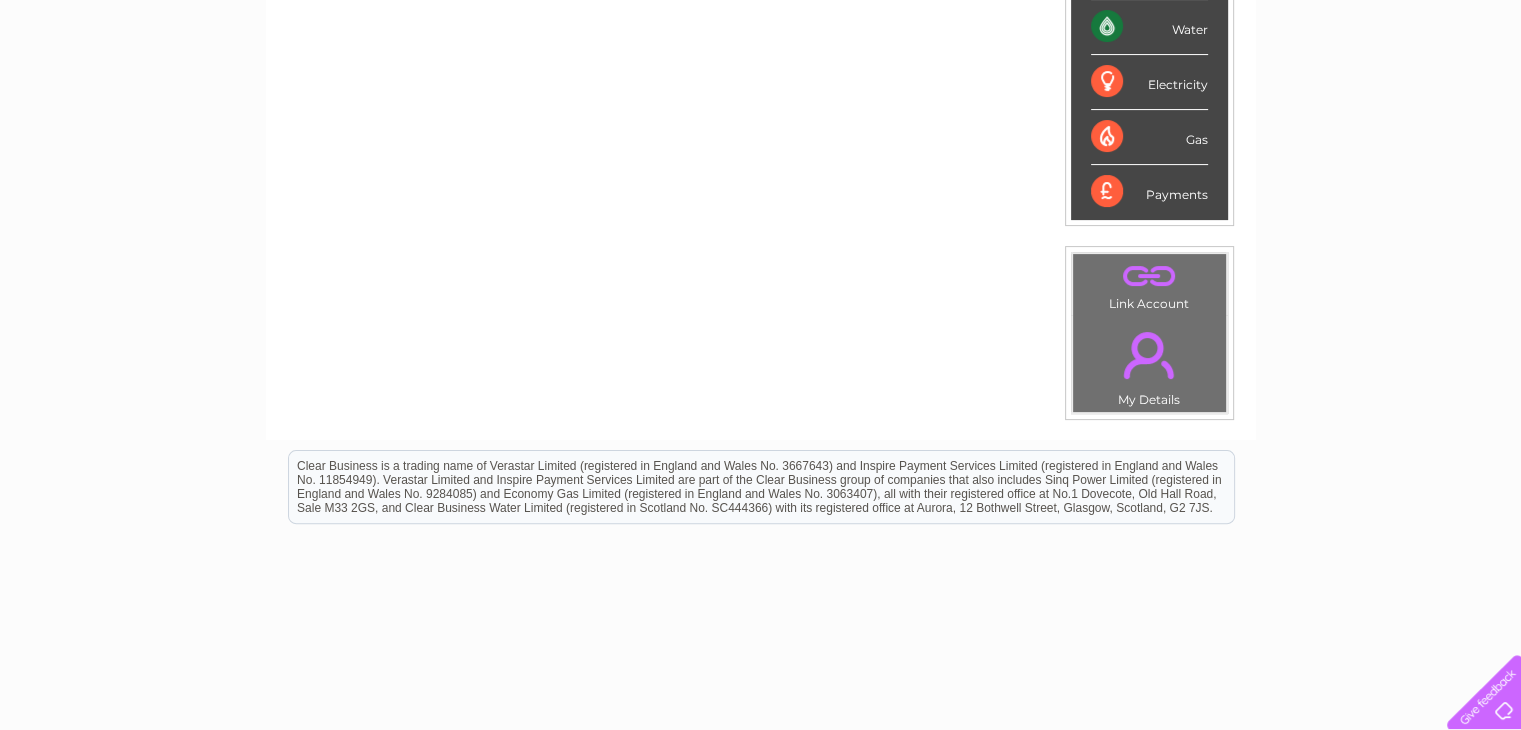 scroll, scrollTop: 555, scrollLeft: 0, axis: vertical 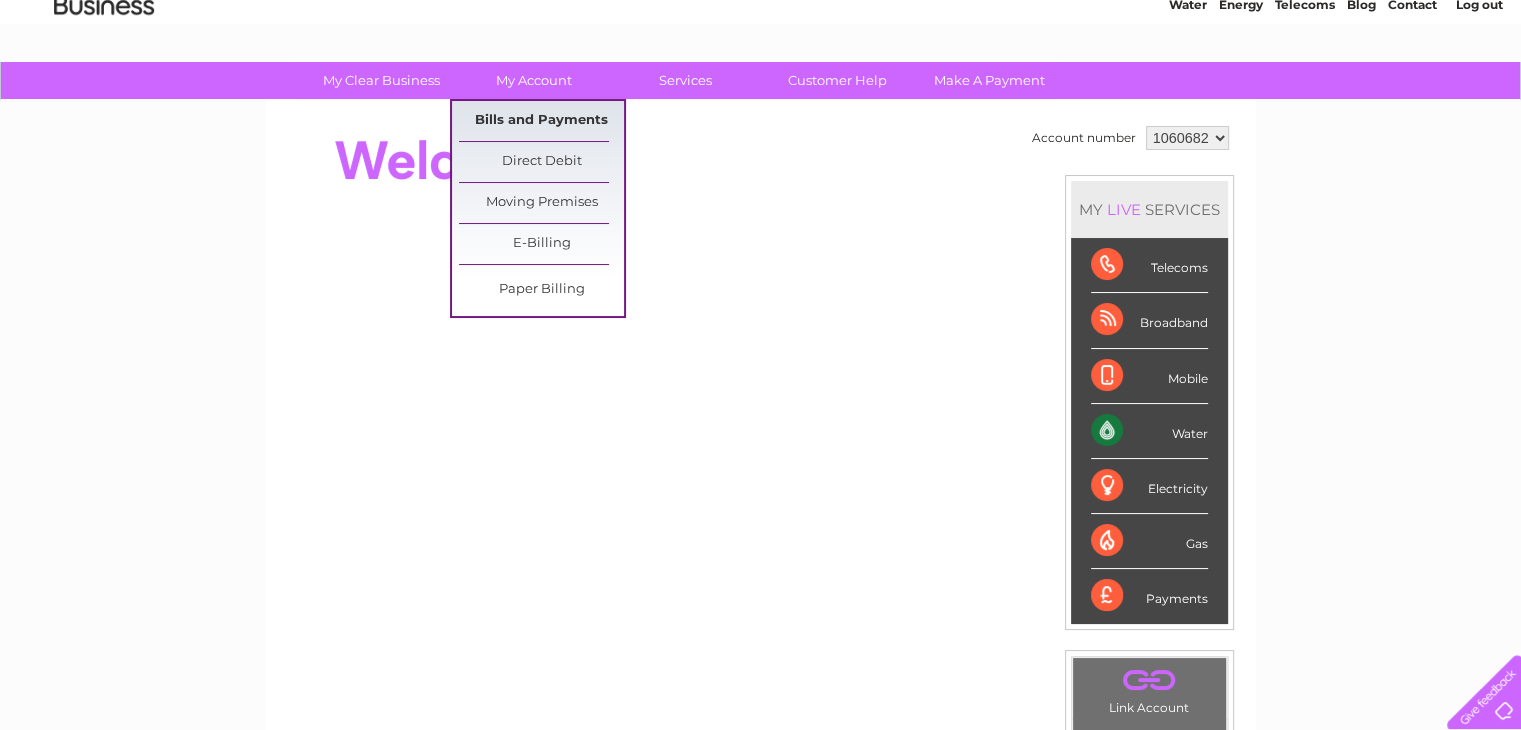 click on "Bills and Payments" at bounding box center (541, 121) 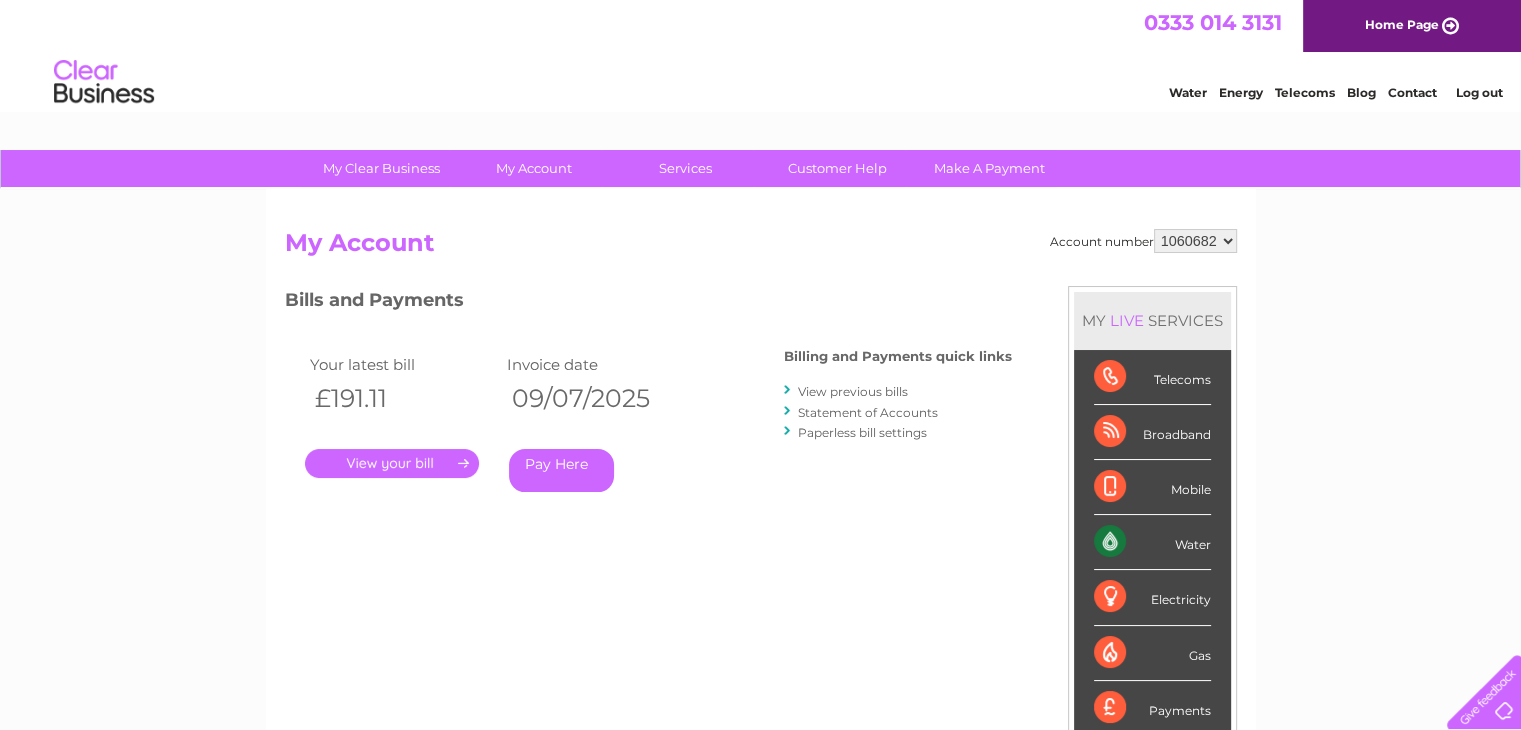 scroll, scrollTop: 0, scrollLeft: 0, axis: both 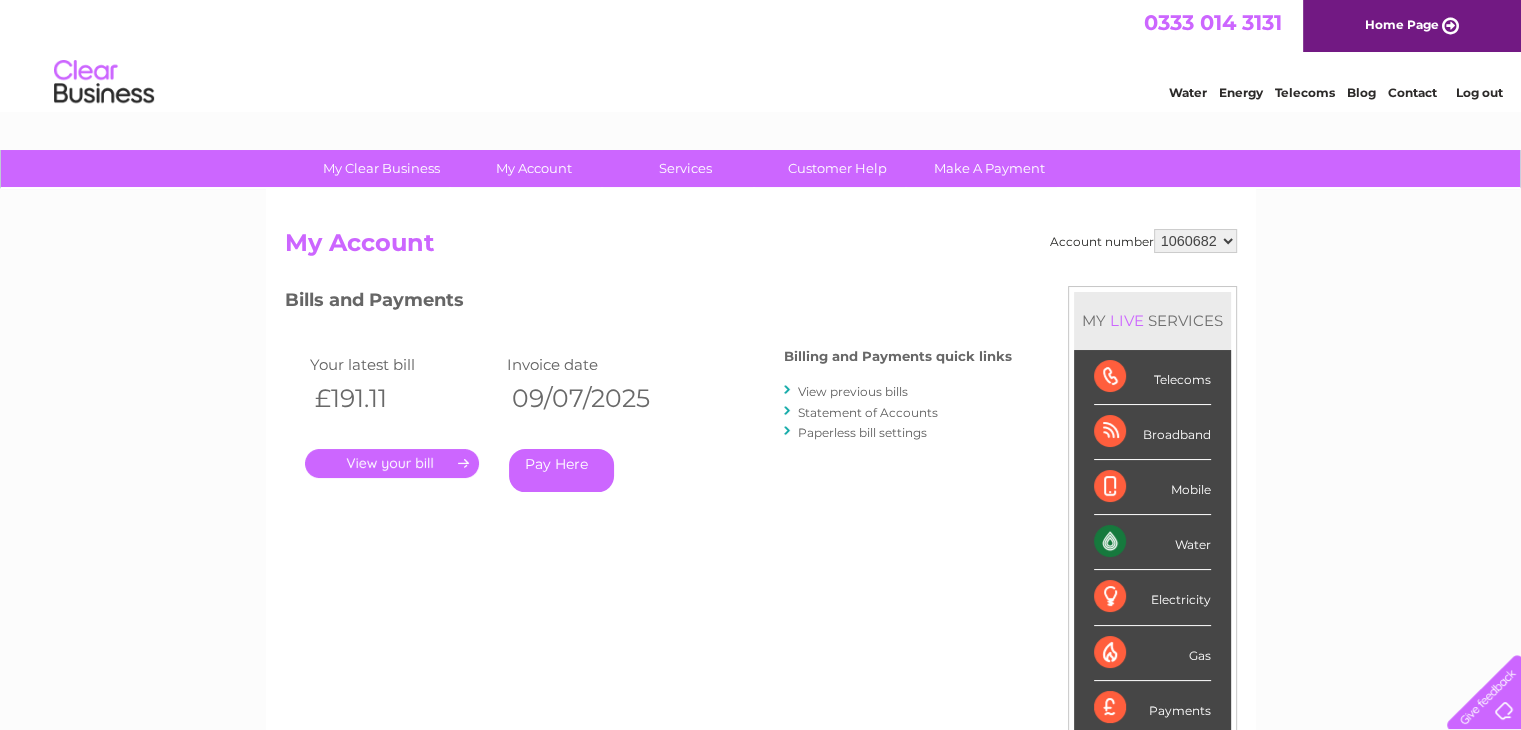 click on "." at bounding box center [392, 463] 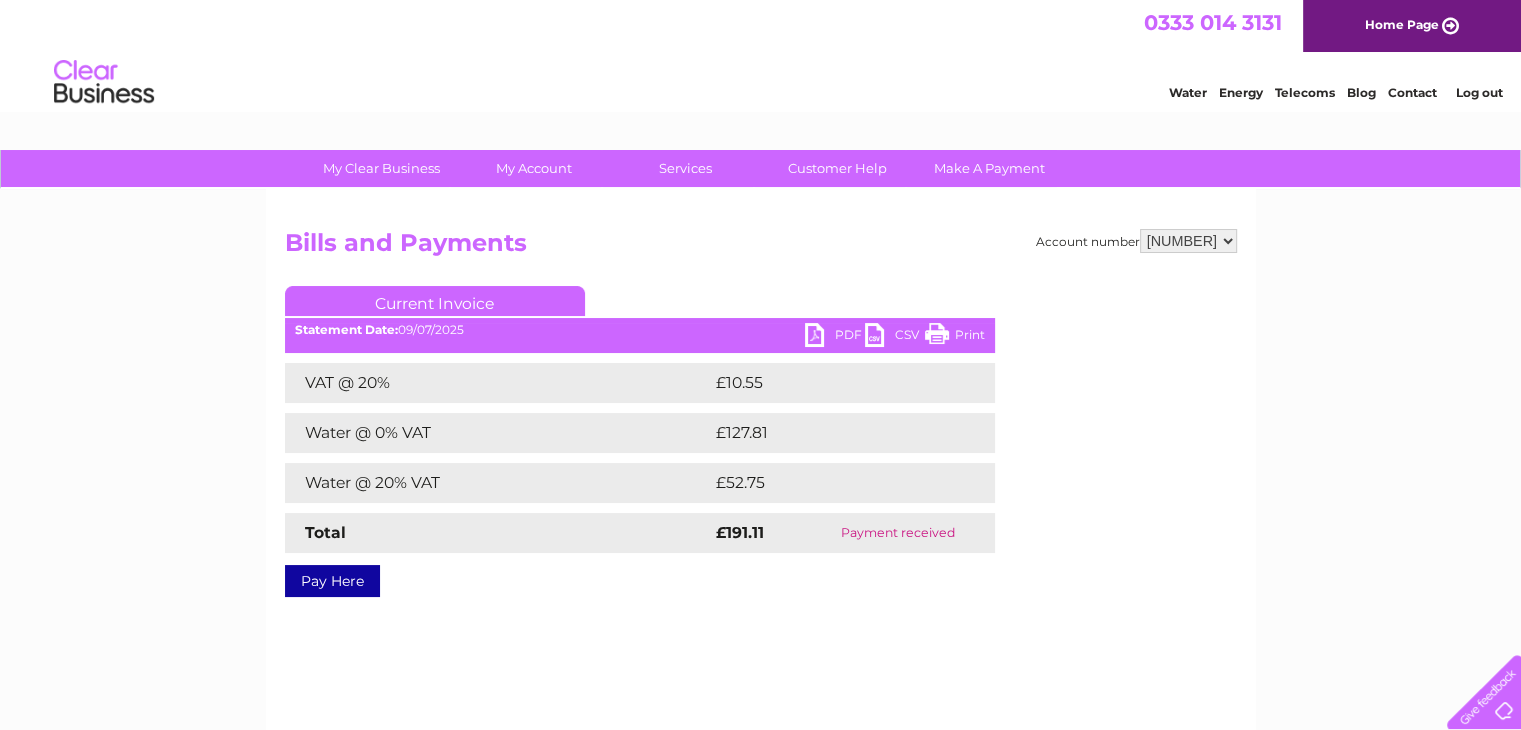 scroll, scrollTop: 0, scrollLeft: 0, axis: both 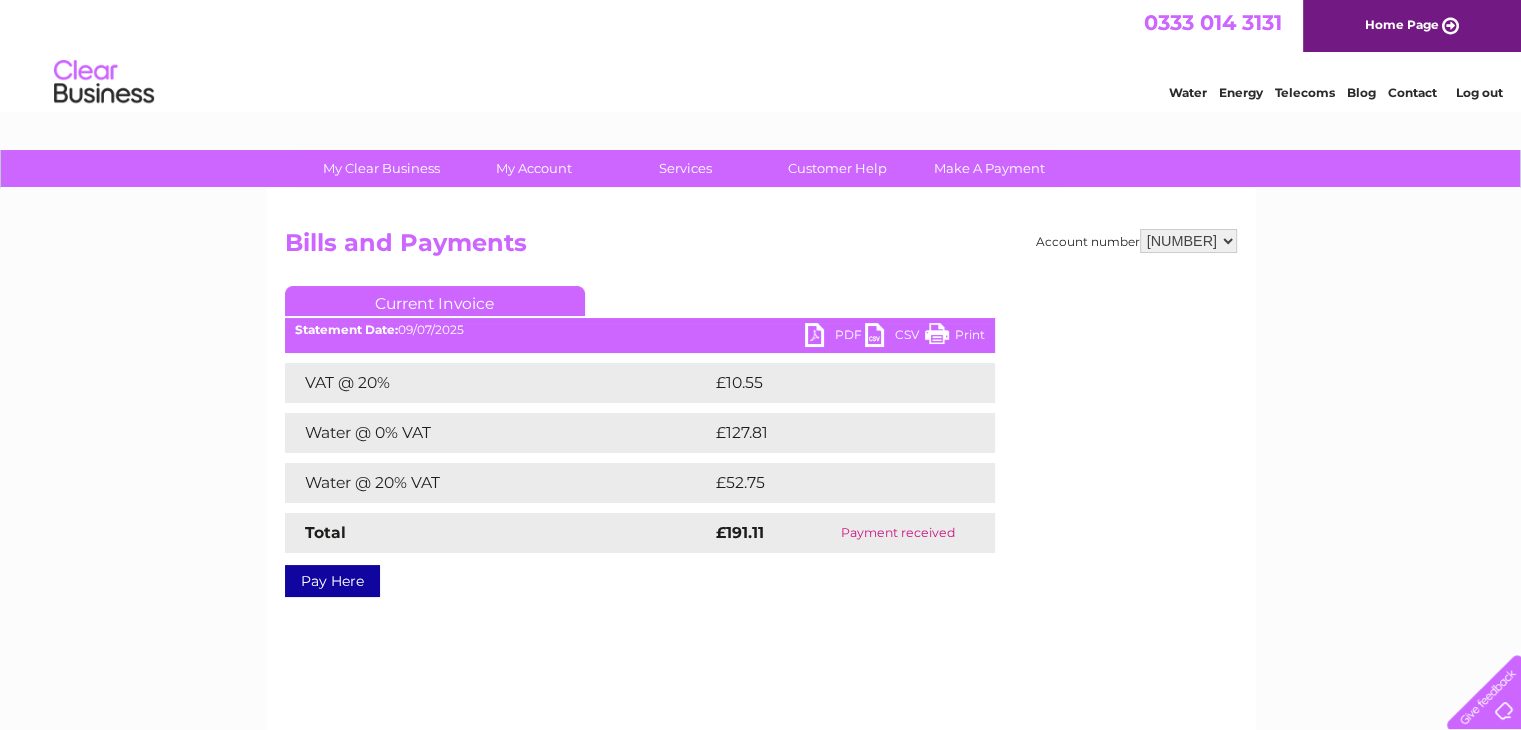 click on "PDF" at bounding box center [835, 337] 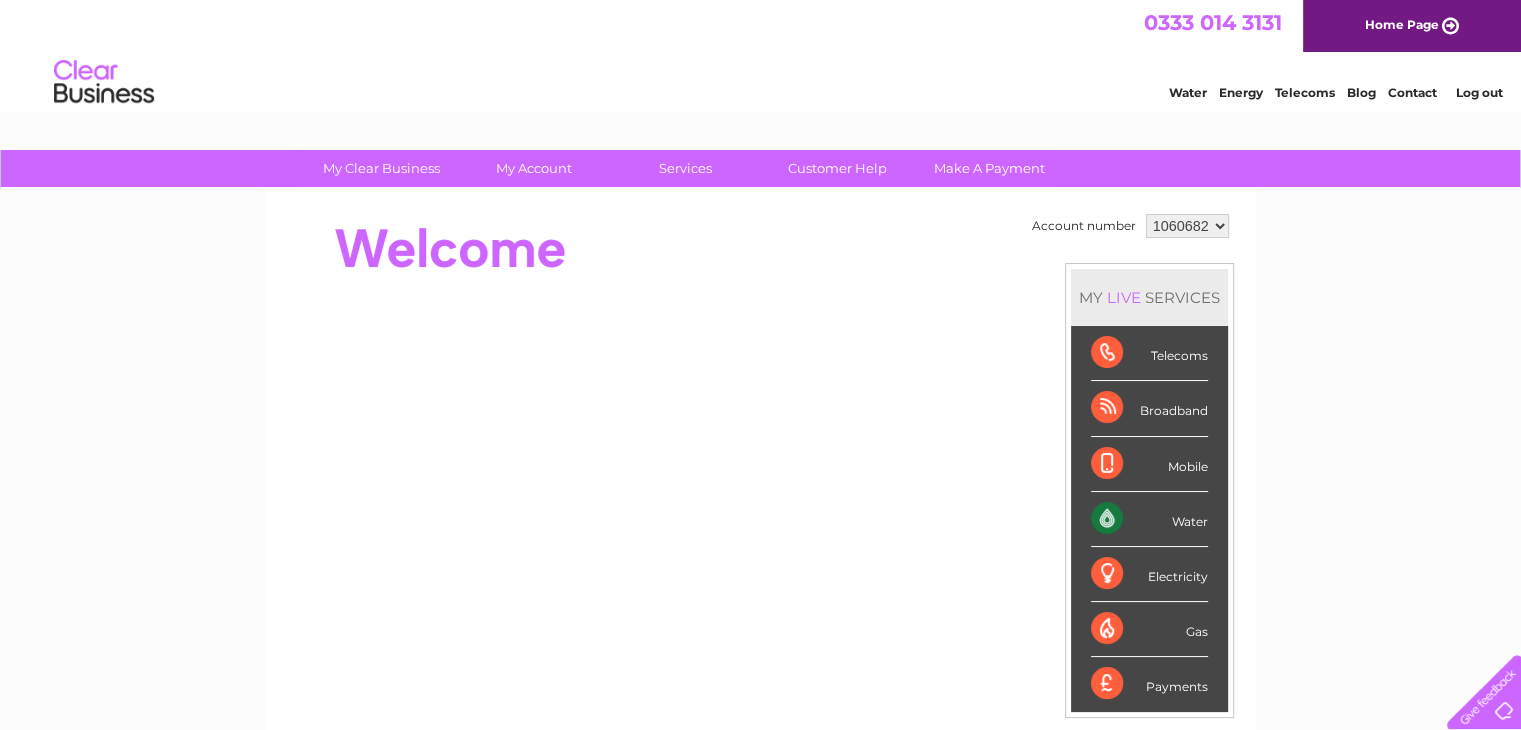scroll, scrollTop: 0, scrollLeft: 0, axis: both 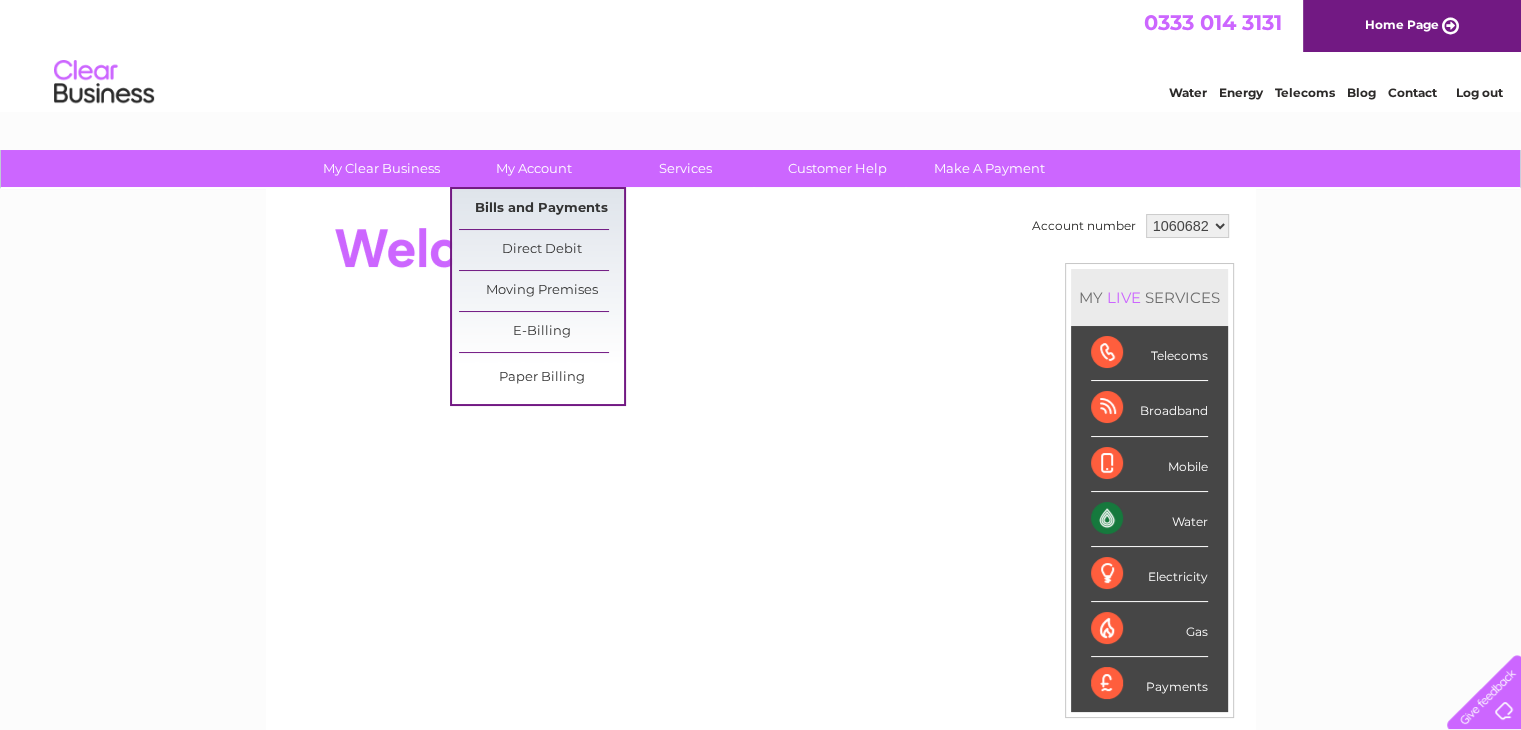 click on "Bills and Payments" at bounding box center [541, 209] 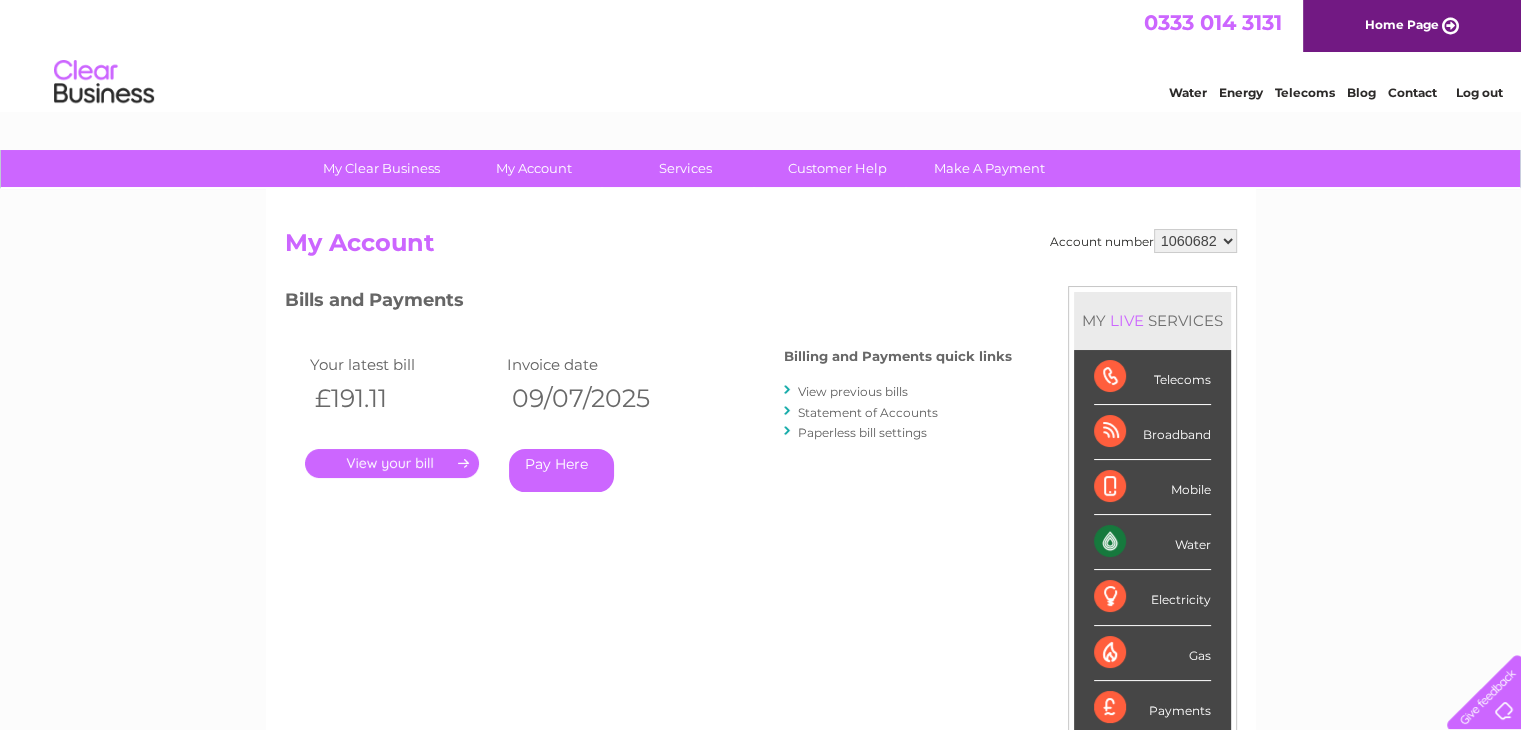 scroll, scrollTop: 0, scrollLeft: 0, axis: both 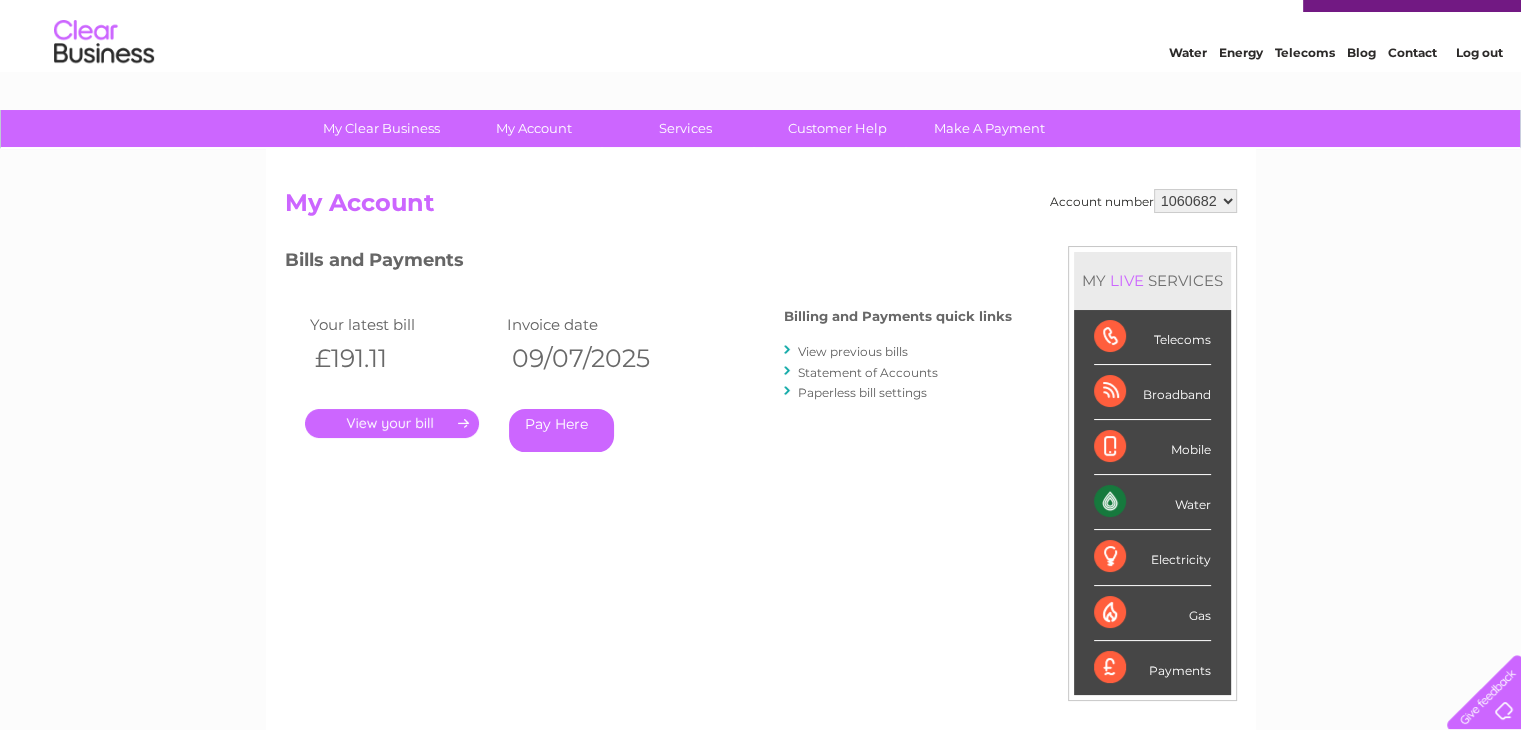 click on "View previous bills" at bounding box center (853, 351) 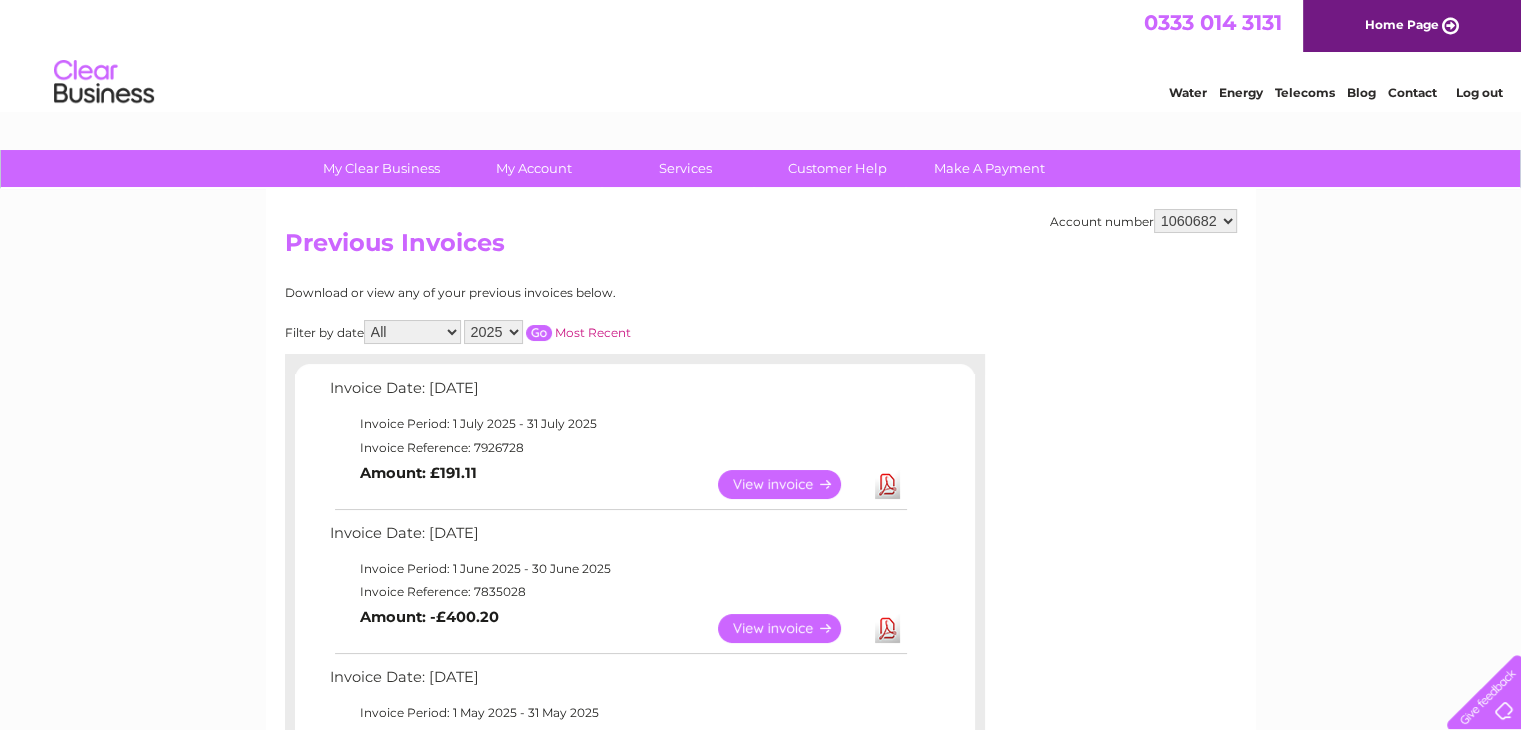 scroll, scrollTop: 0, scrollLeft: 0, axis: both 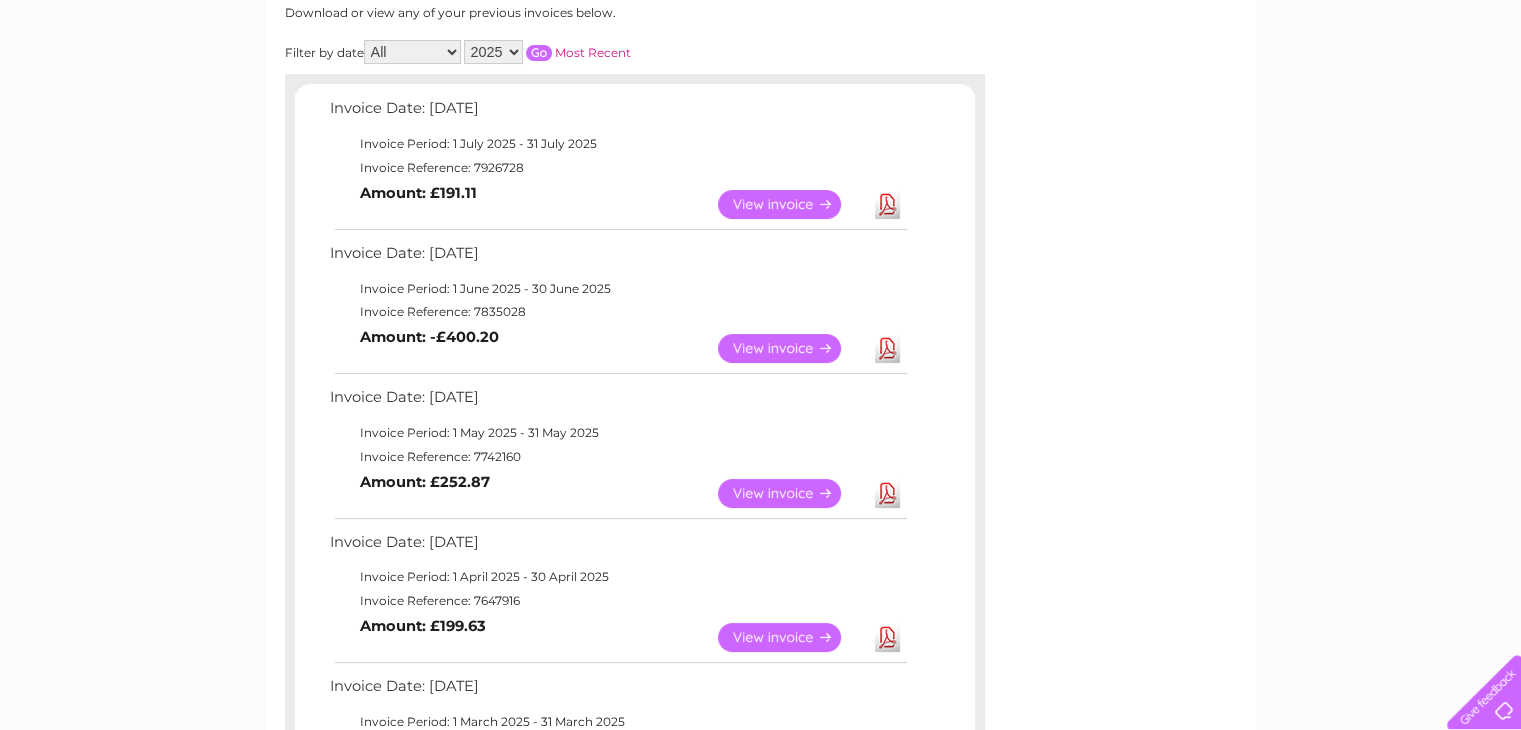 click on "Download" at bounding box center (887, 493) 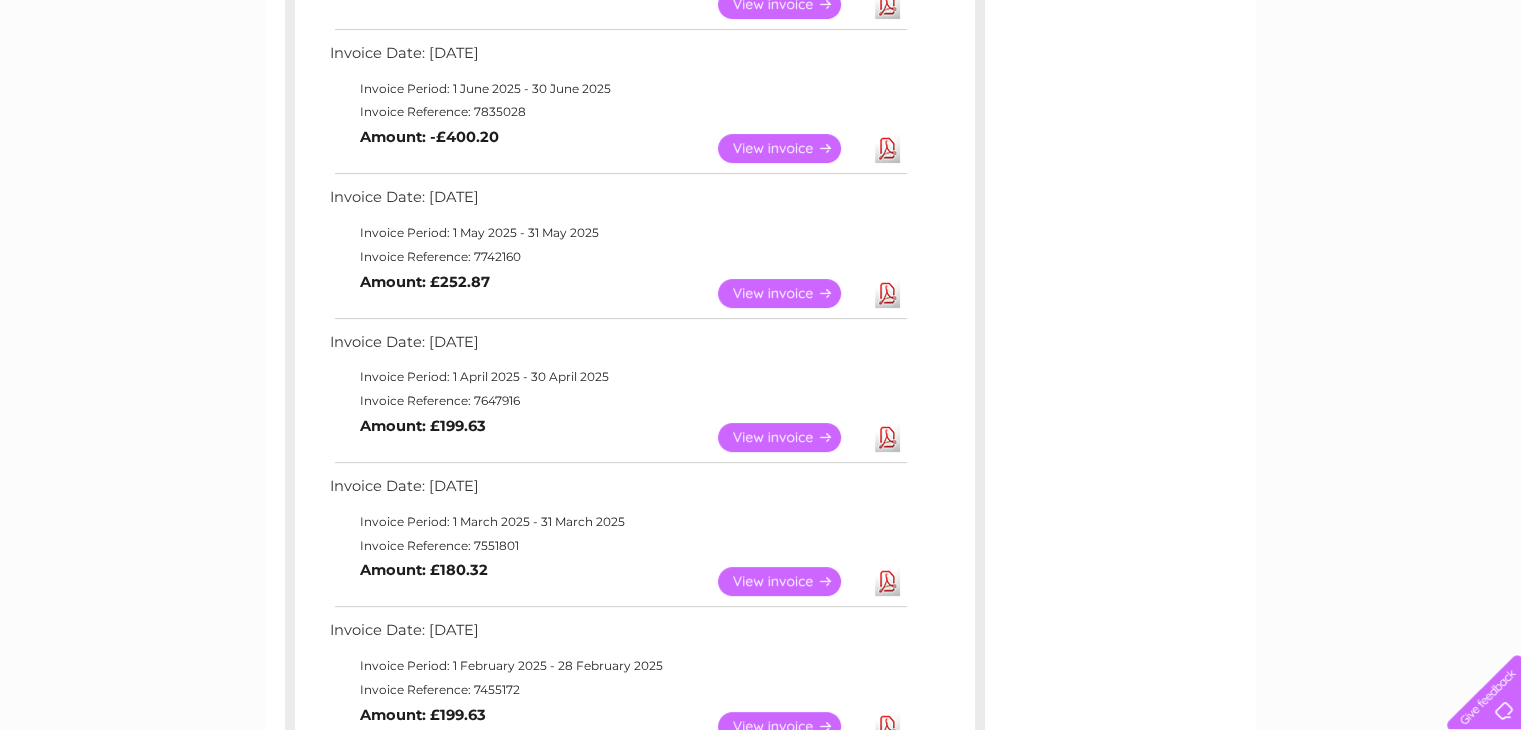 scroll, scrollTop: 520, scrollLeft: 0, axis: vertical 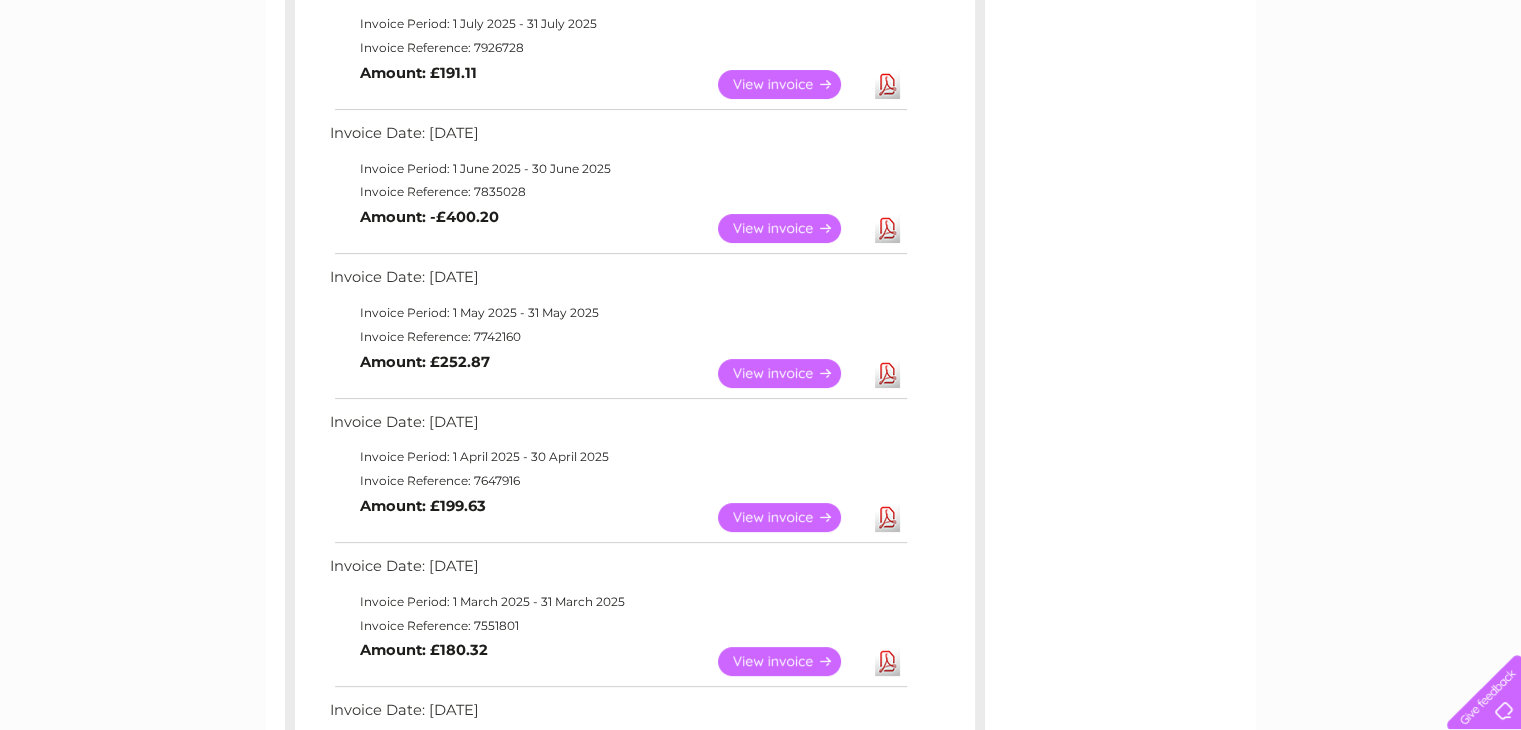 click on "Download" at bounding box center (887, 228) 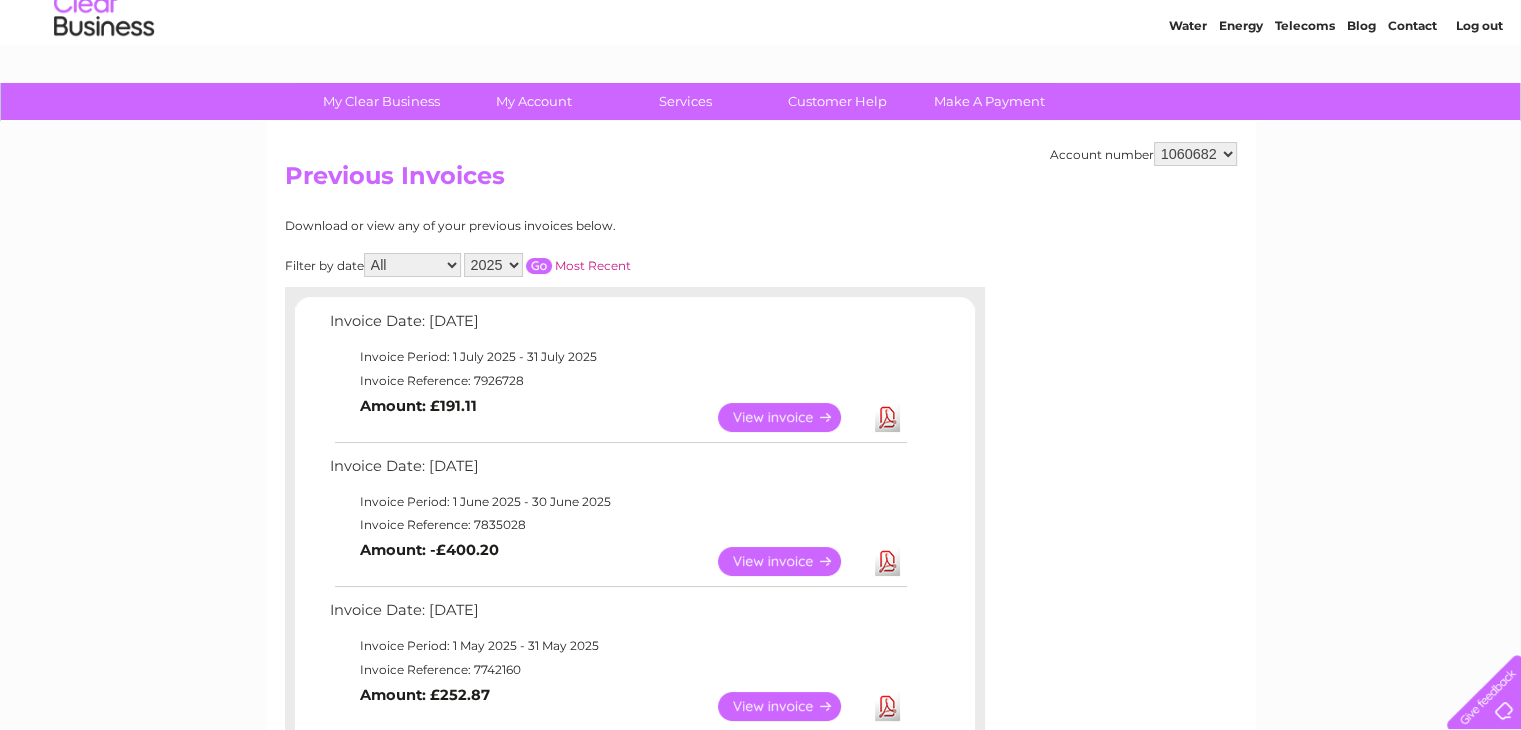scroll, scrollTop: 27, scrollLeft: 0, axis: vertical 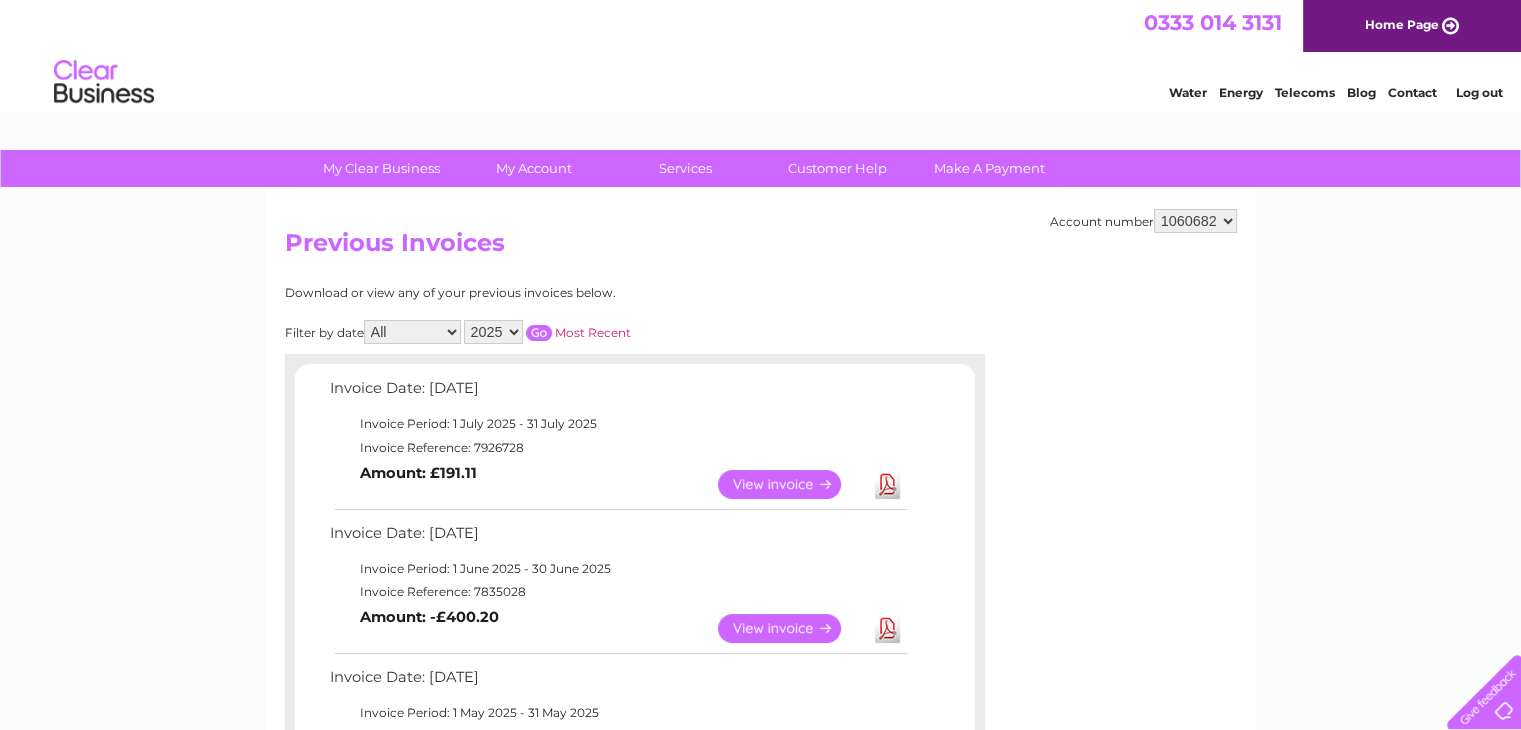 click on "Log out" at bounding box center [1478, 92] 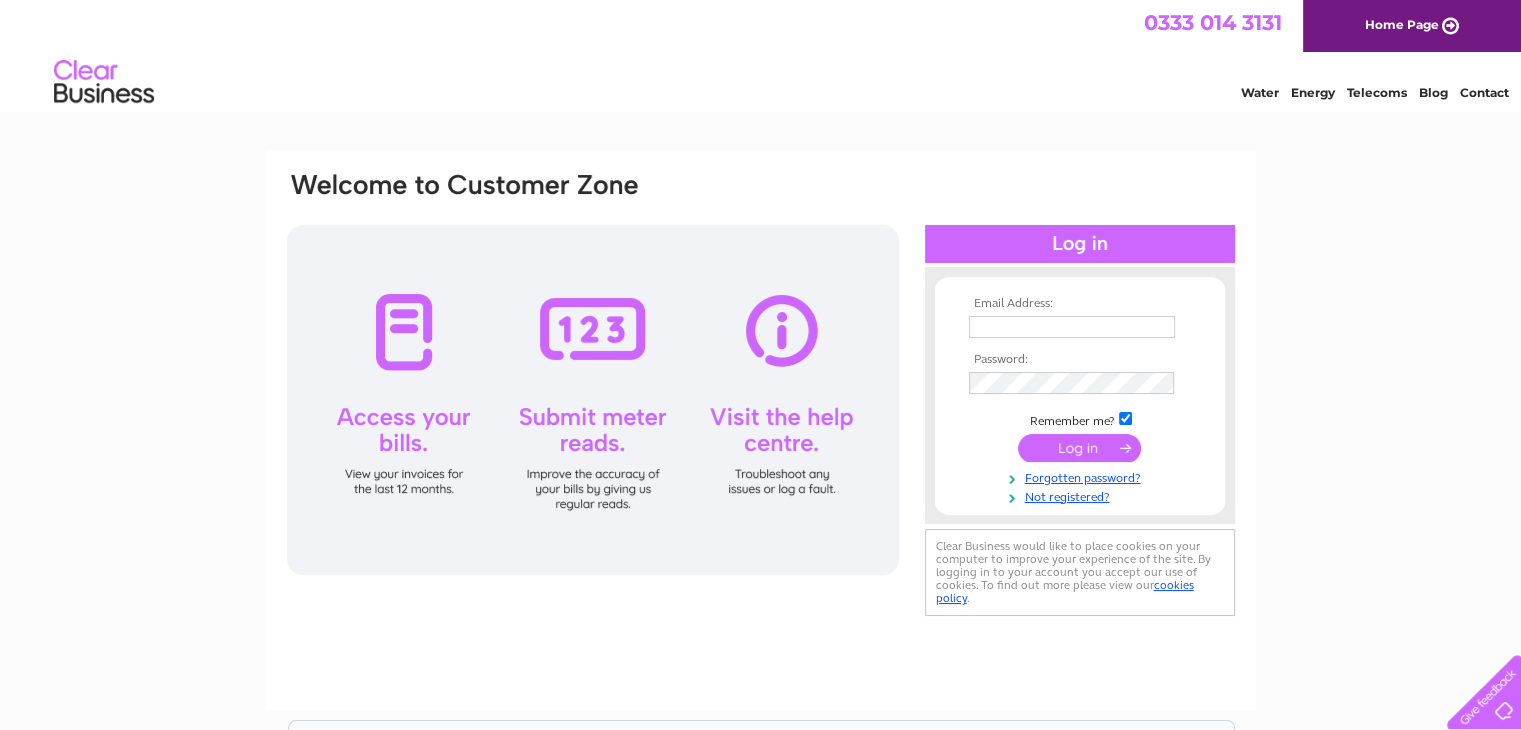 scroll, scrollTop: 0, scrollLeft: 0, axis: both 